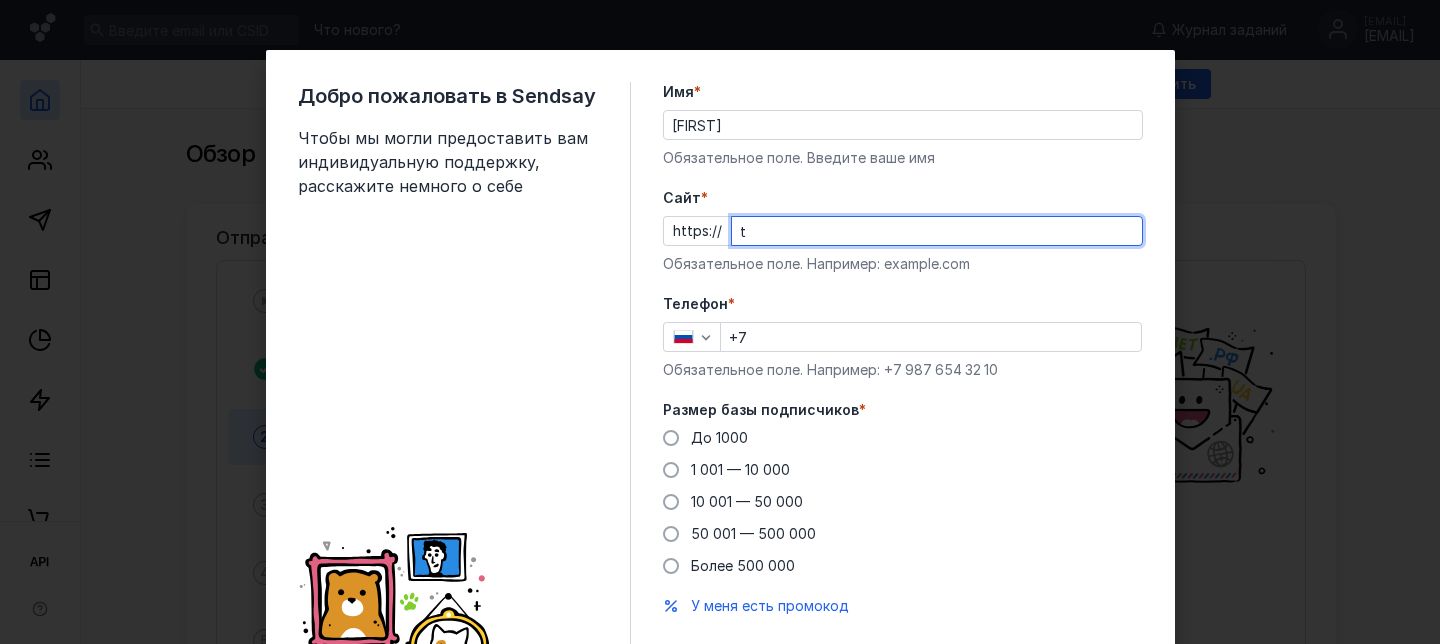 scroll, scrollTop: 0, scrollLeft: 0, axis: both 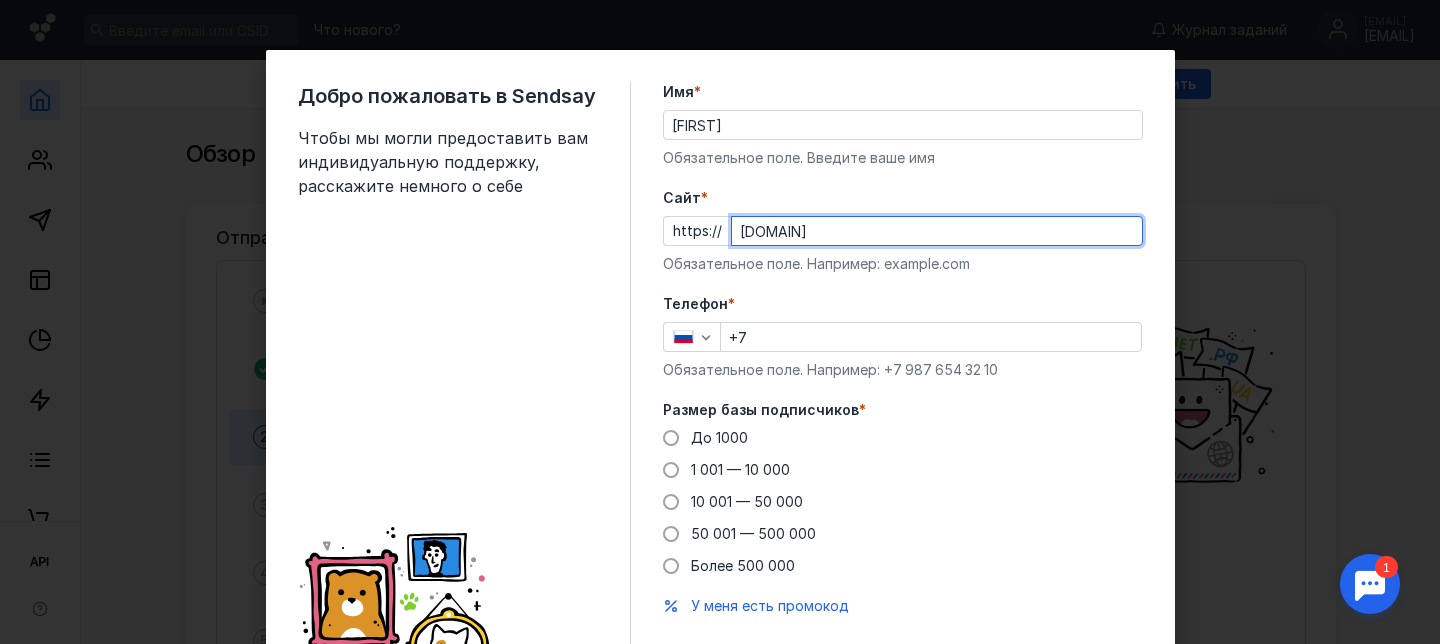 type on "[DOMAIN]" 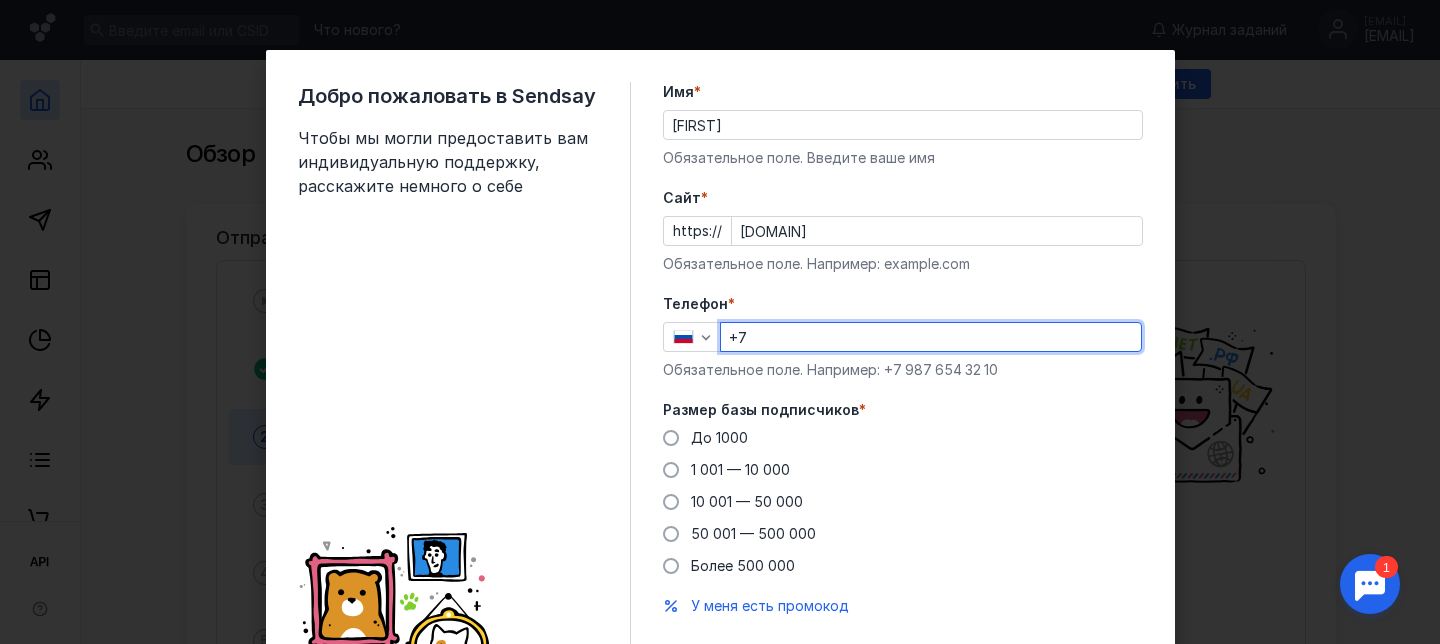 click on "+7" at bounding box center (931, 337) 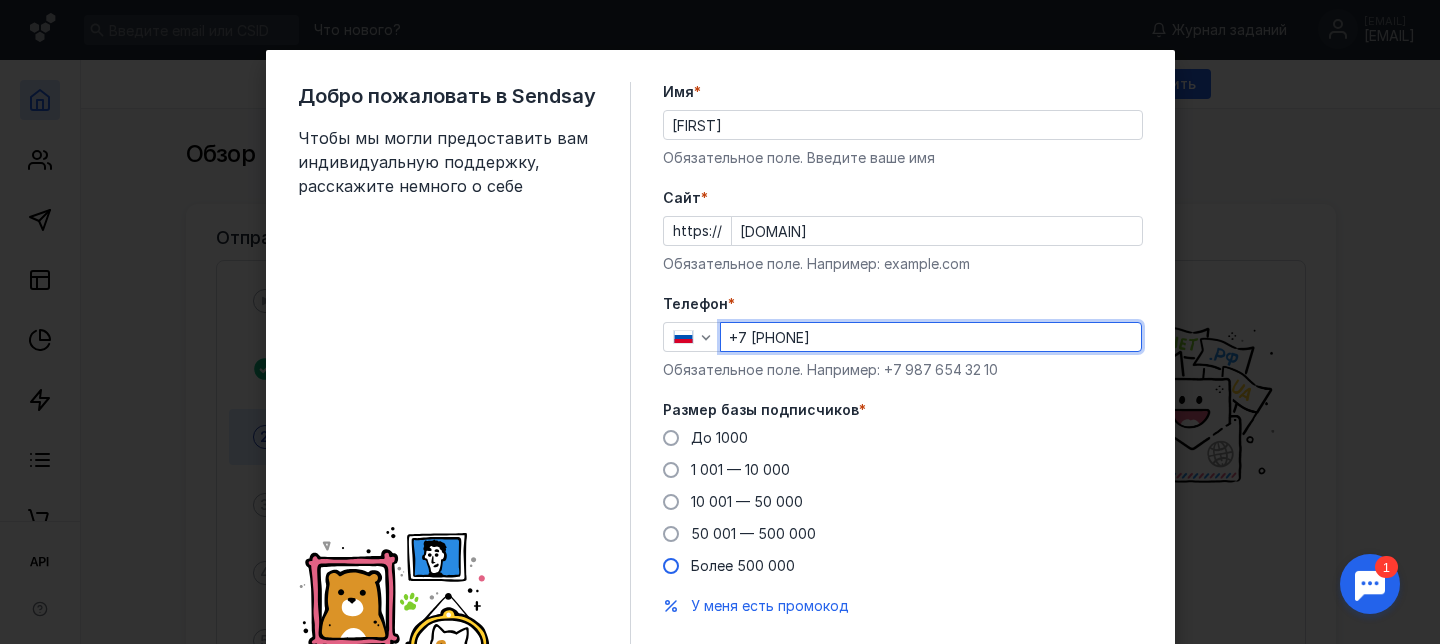 type on "+7 [PHONE]" 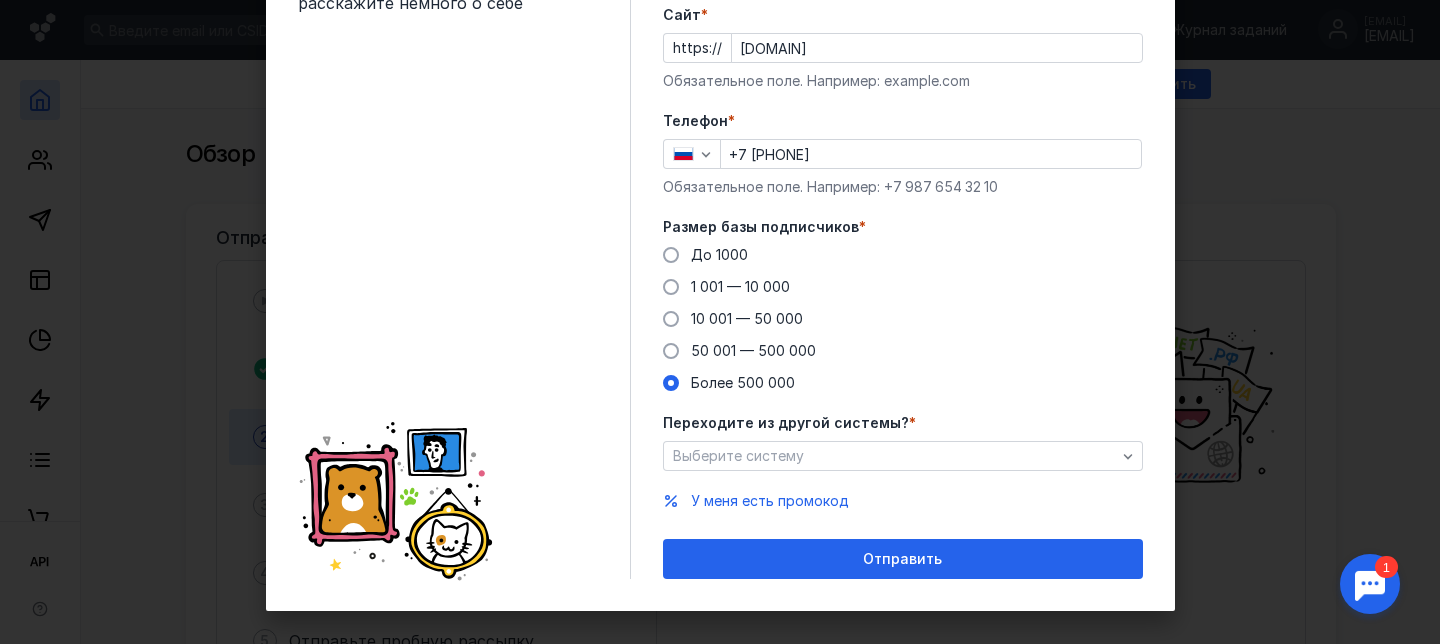 scroll, scrollTop: 200, scrollLeft: 0, axis: vertical 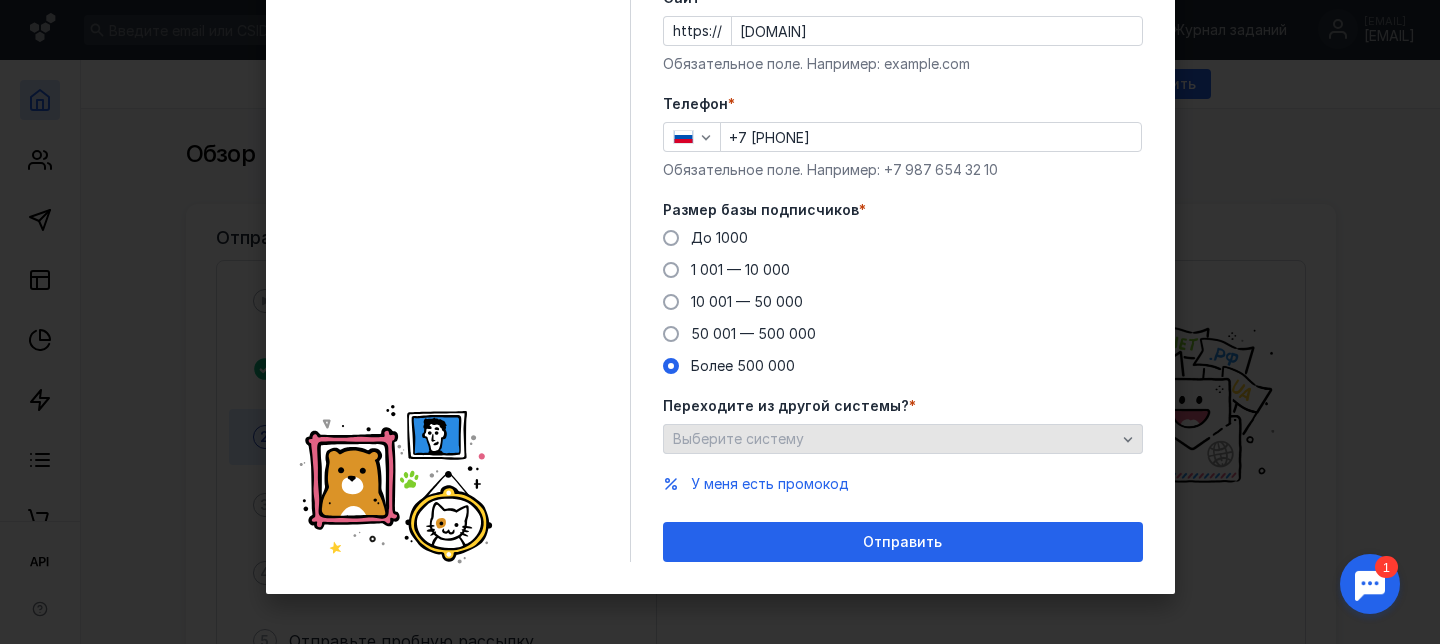 click on "Выберите систему" at bounding box center [738, 438] 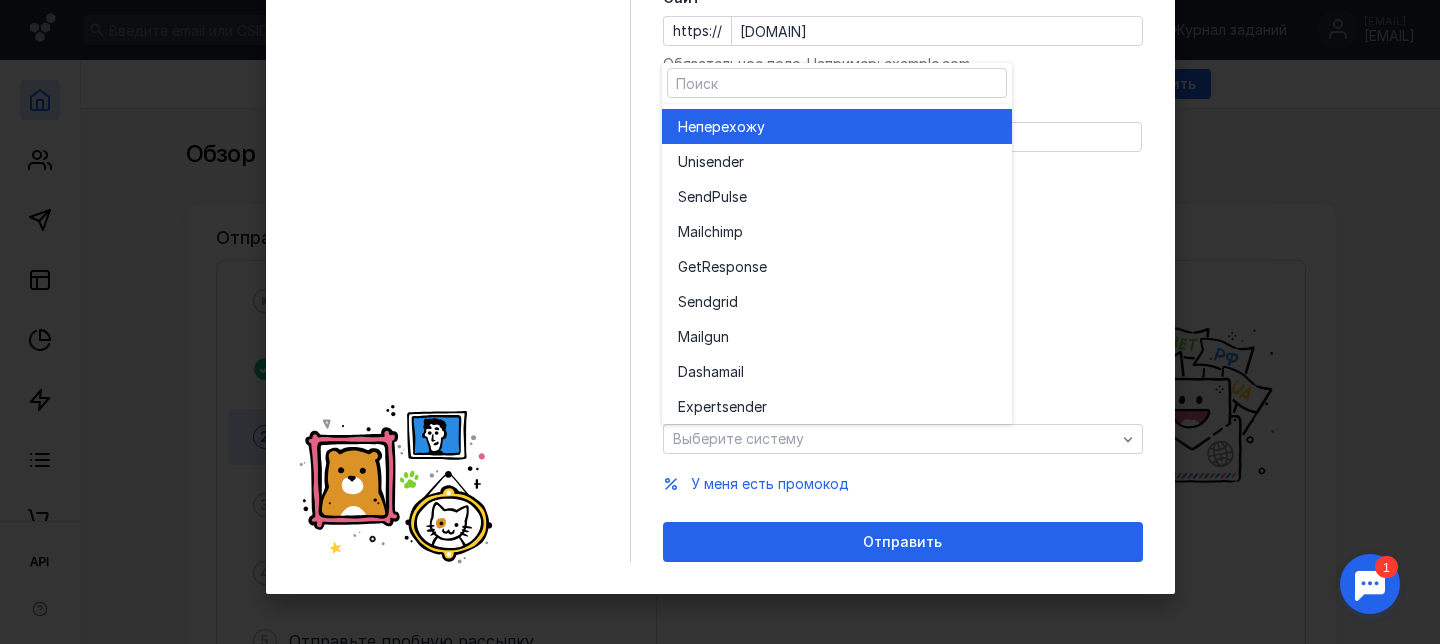 click on "перехожу" at bounding box center (730, 127) 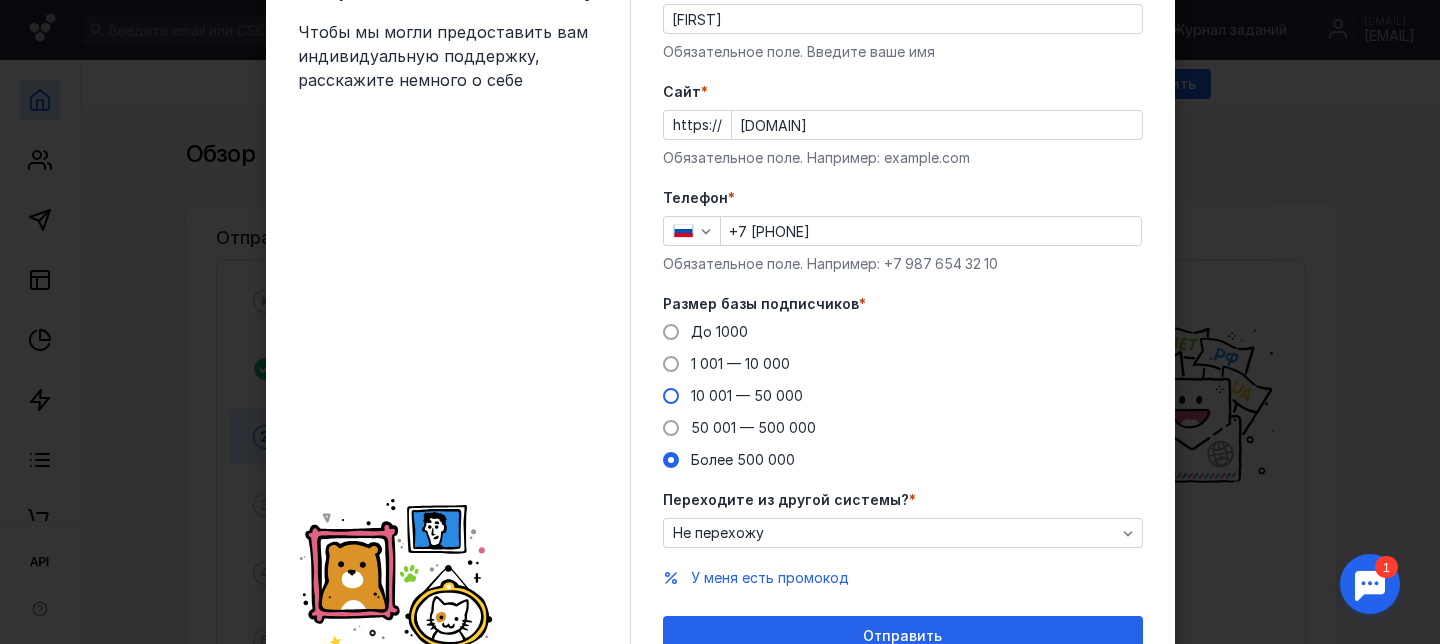 scroll, scrollTop: 200, scrollLeft: 0, axis: vertical 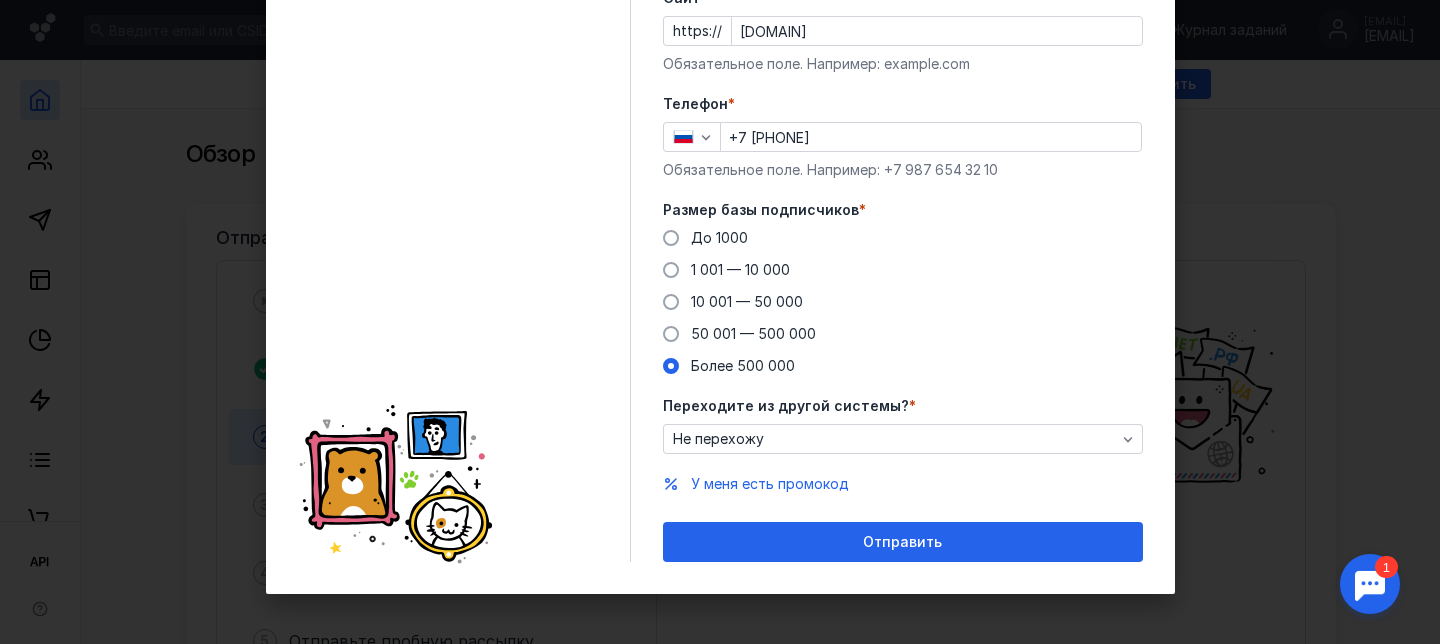 click on "Отправить" at bounding box center (903, 542) 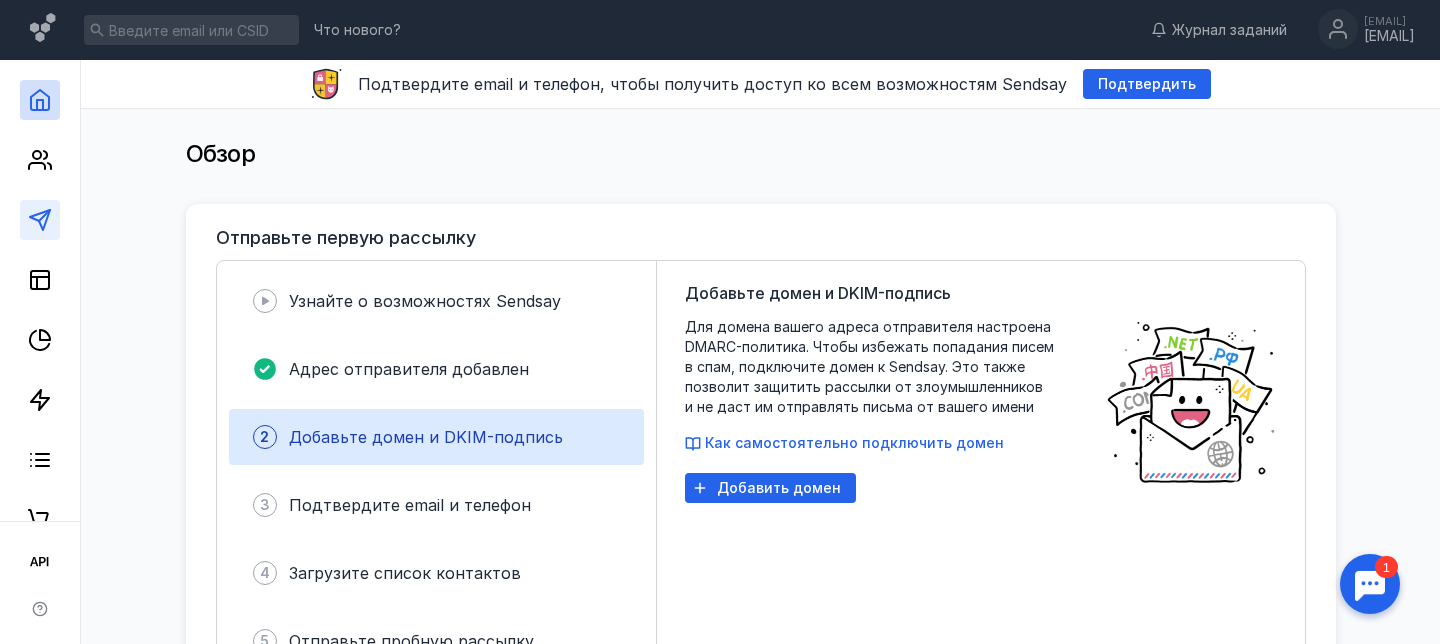 click at bounding box center (40, 220) 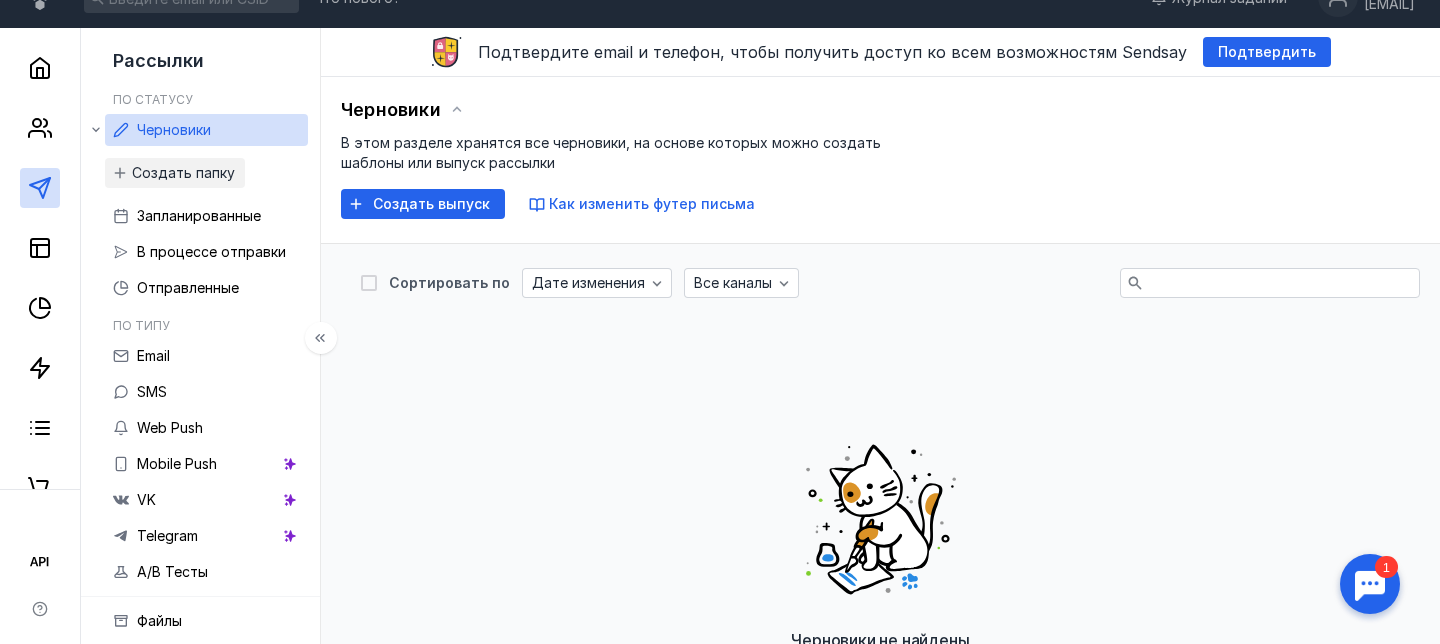 scroll, scrollTop: 43, scrollLeft: 0, axis: vertical 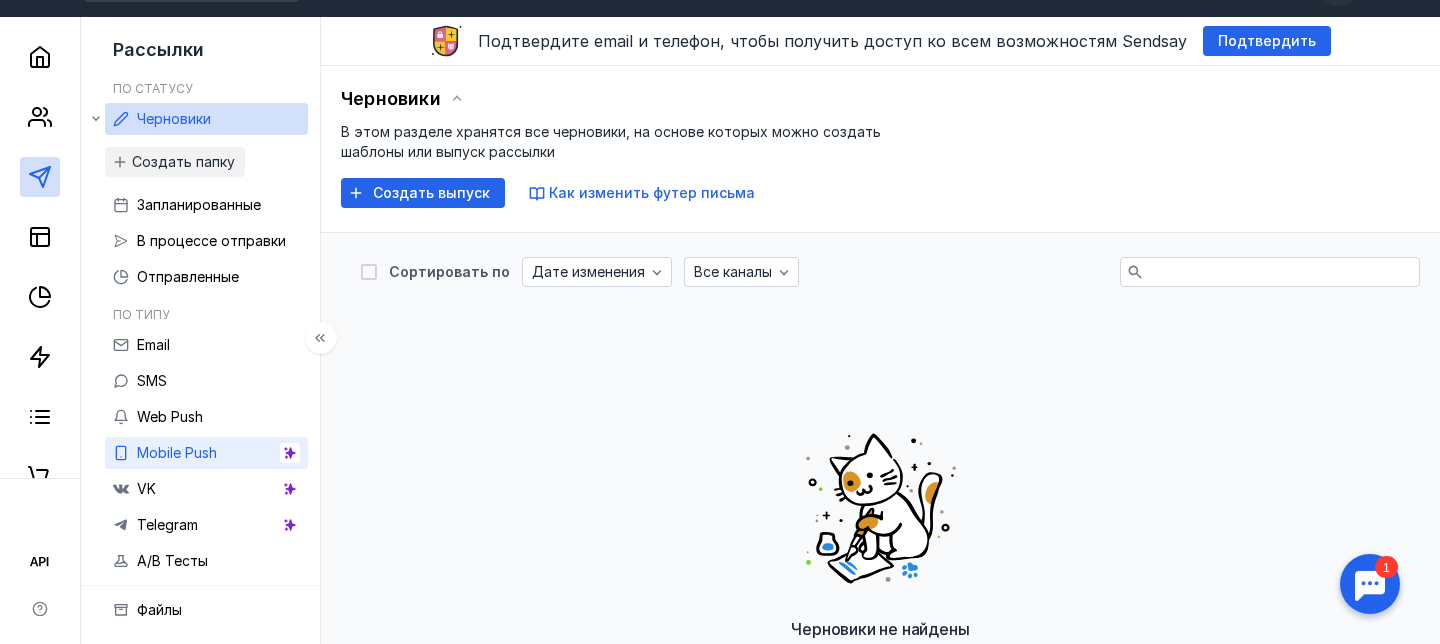 click on "Mobile Push" at bounding box center [177, 452] 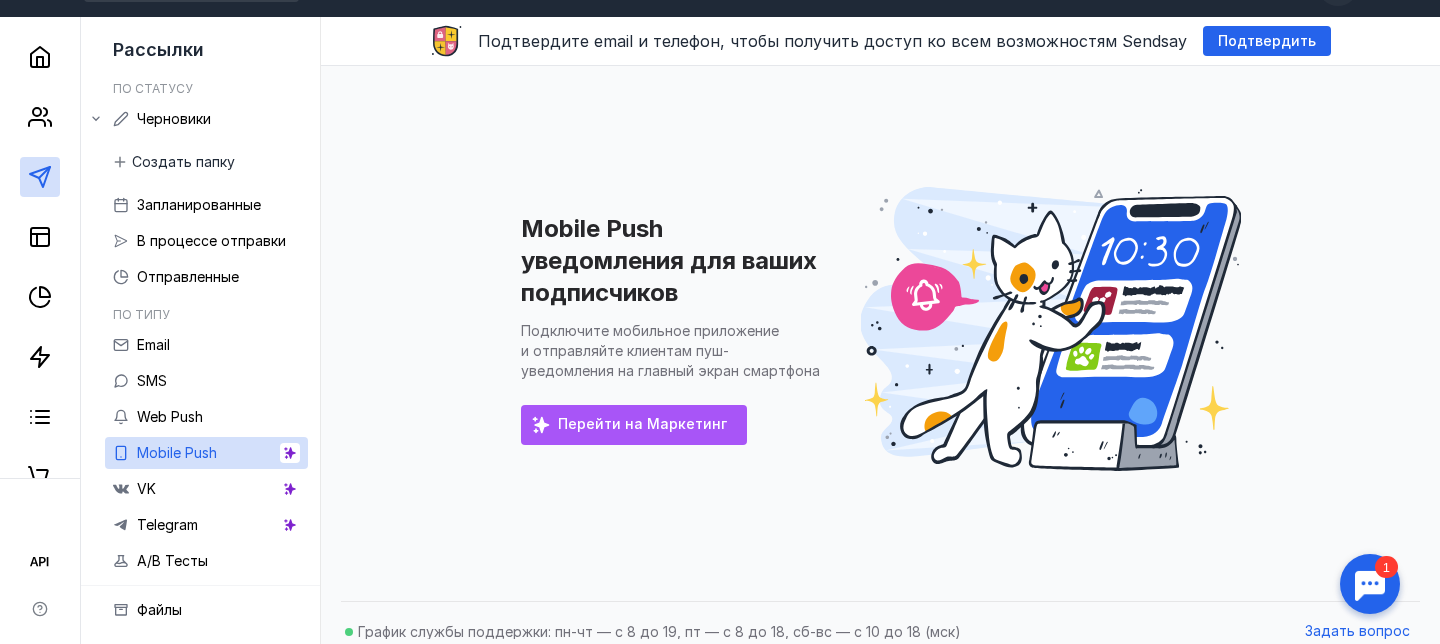 click on "Перейти на Маркетинг" at bounding box center (634, 425) 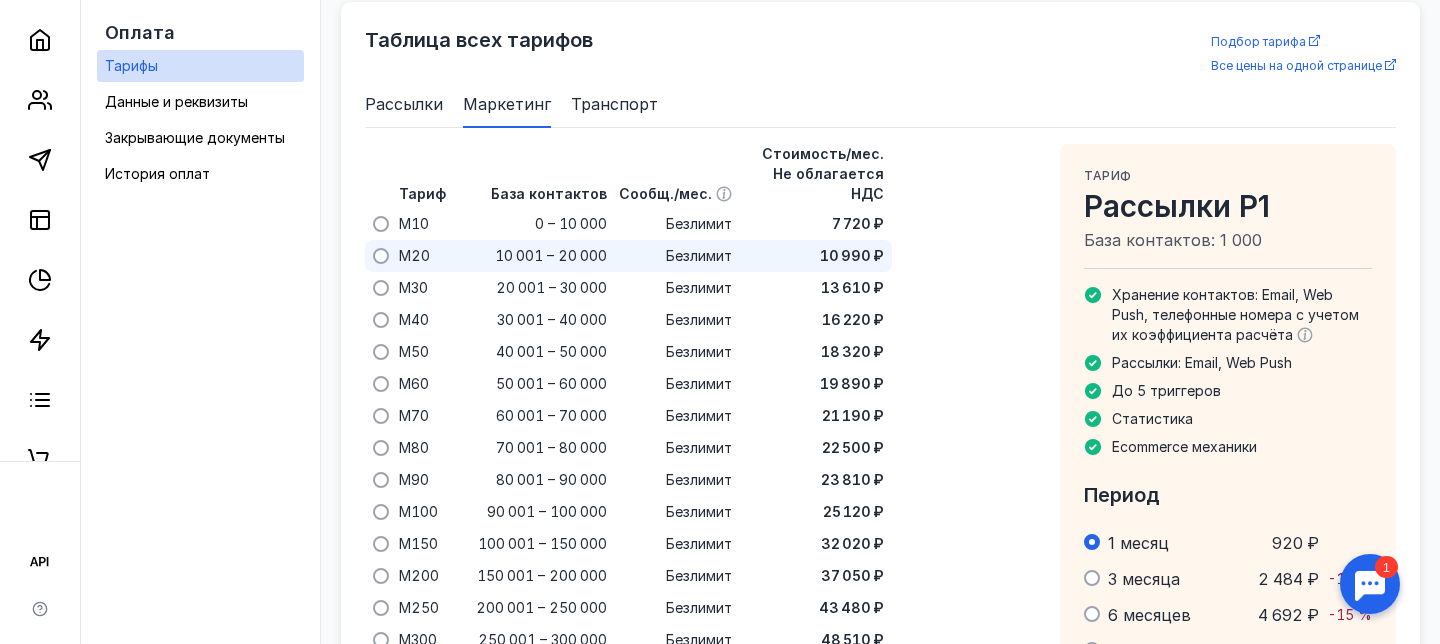 scroll, scrollTop: 1323, scrollLeft: 0, axis: vertical 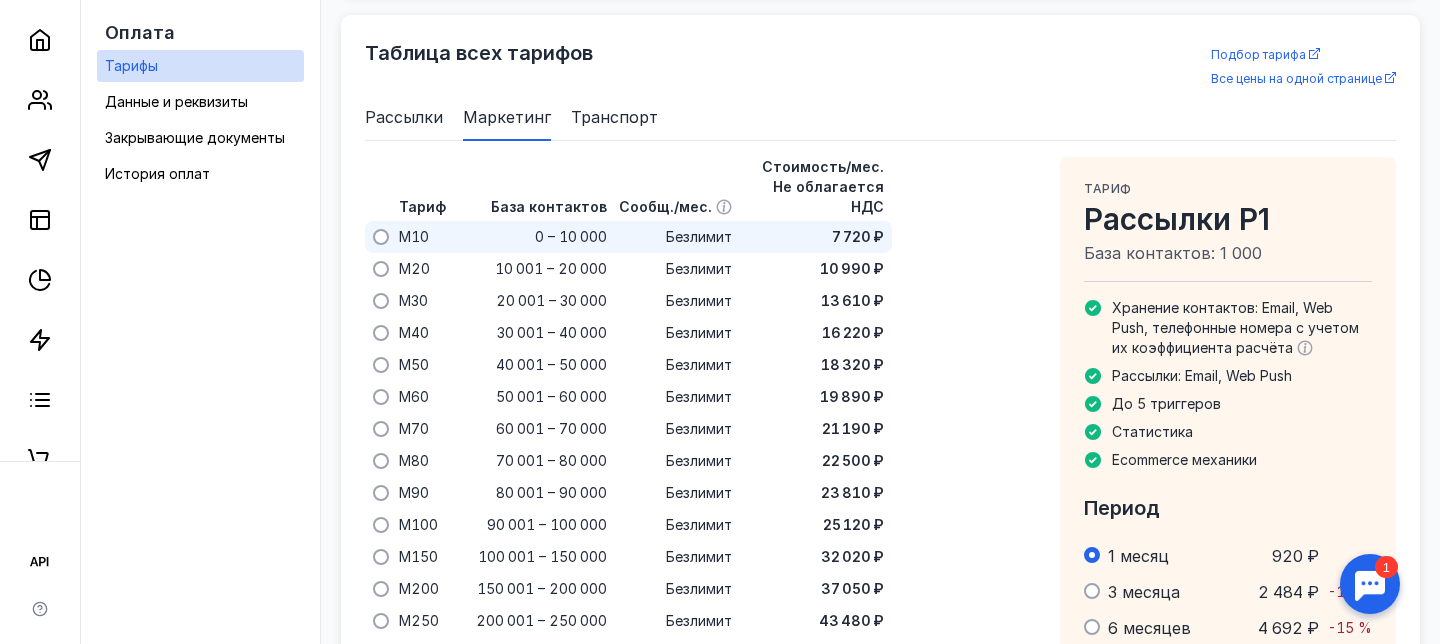 click on "Безлимит" at bounding box center (675, 237) 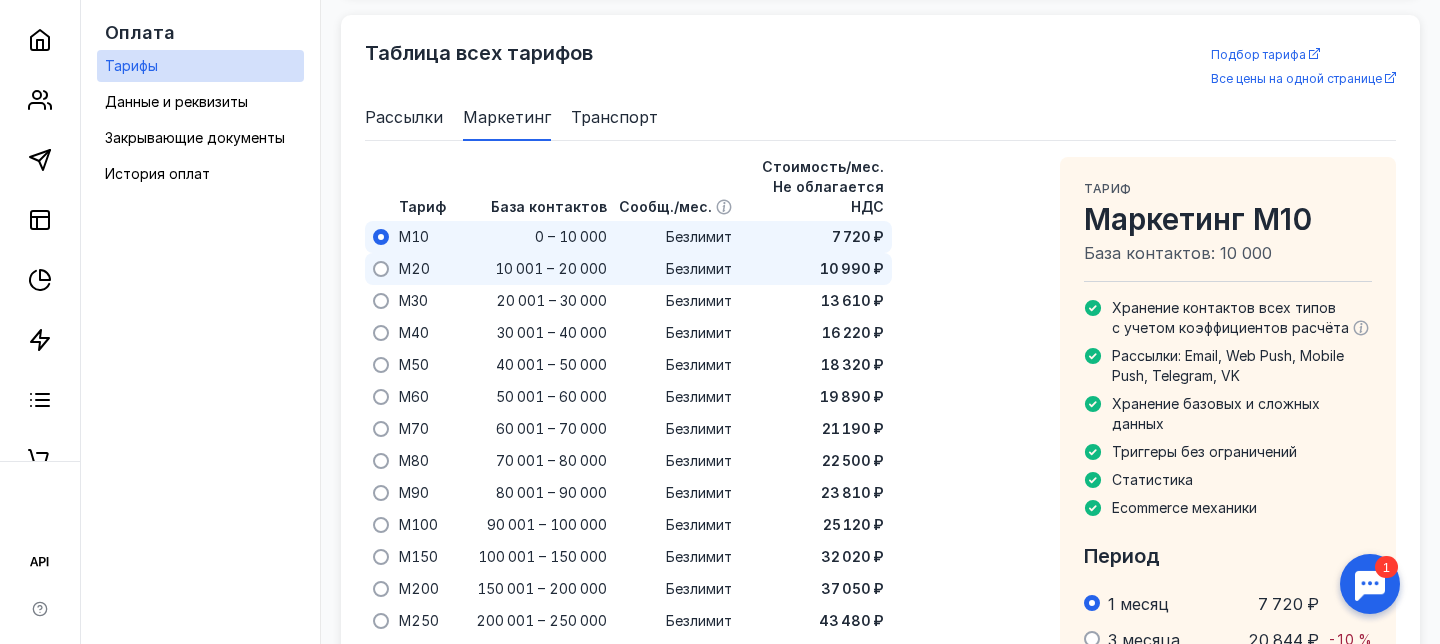 click on "10 001 – 20 000" at bounding box center [551, 269] 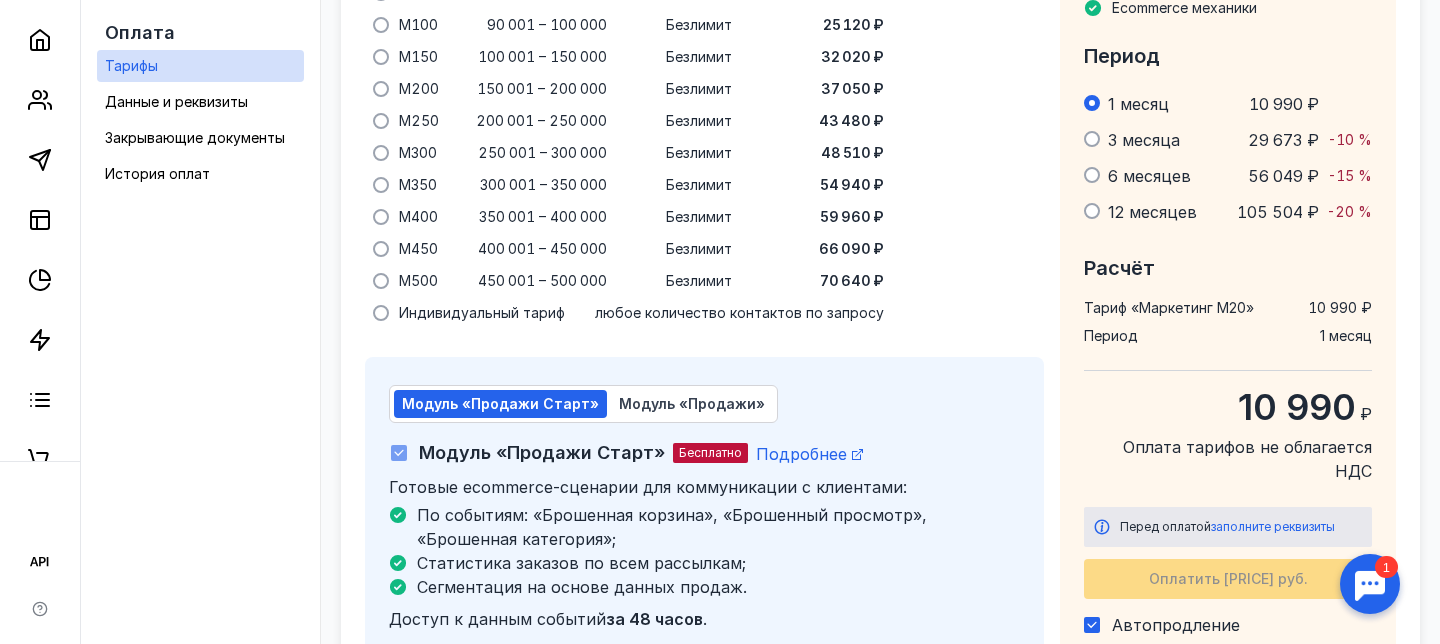 scroll, scrollTop: 1937, scrollLeft: 0, axis: vertical 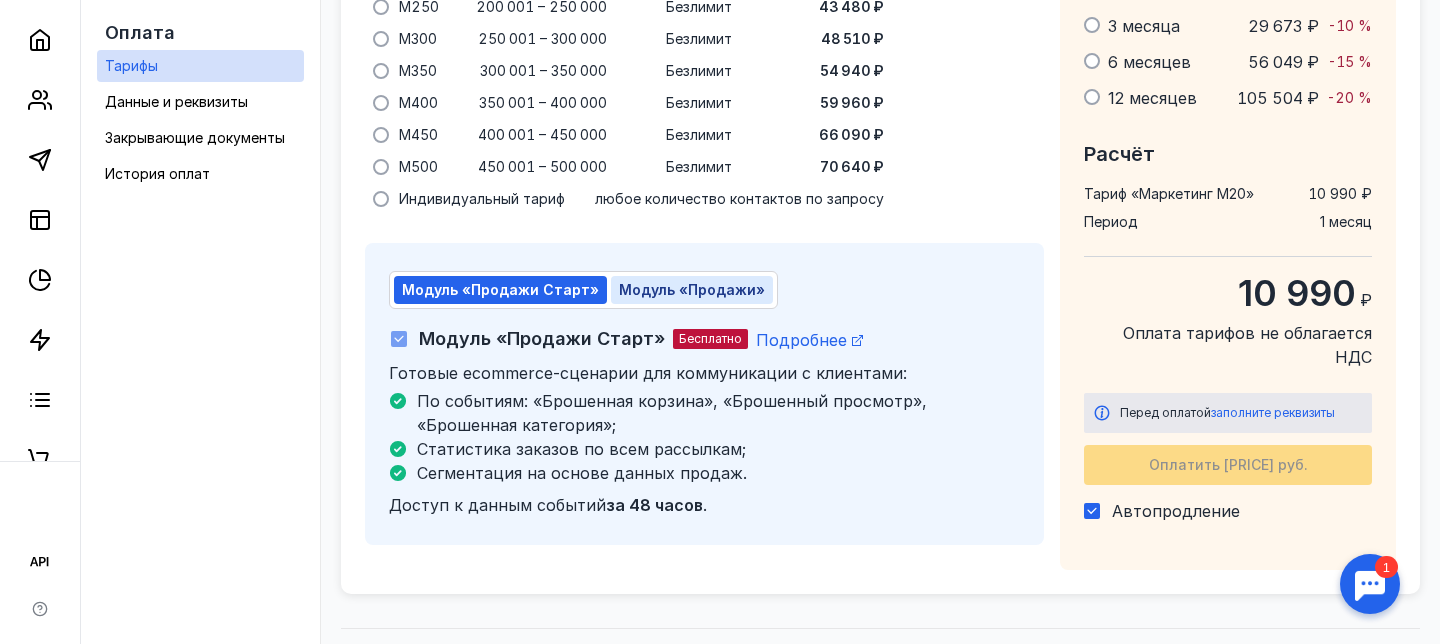 click on "Модуль «Продажи»" at bounding box center [692, 289] 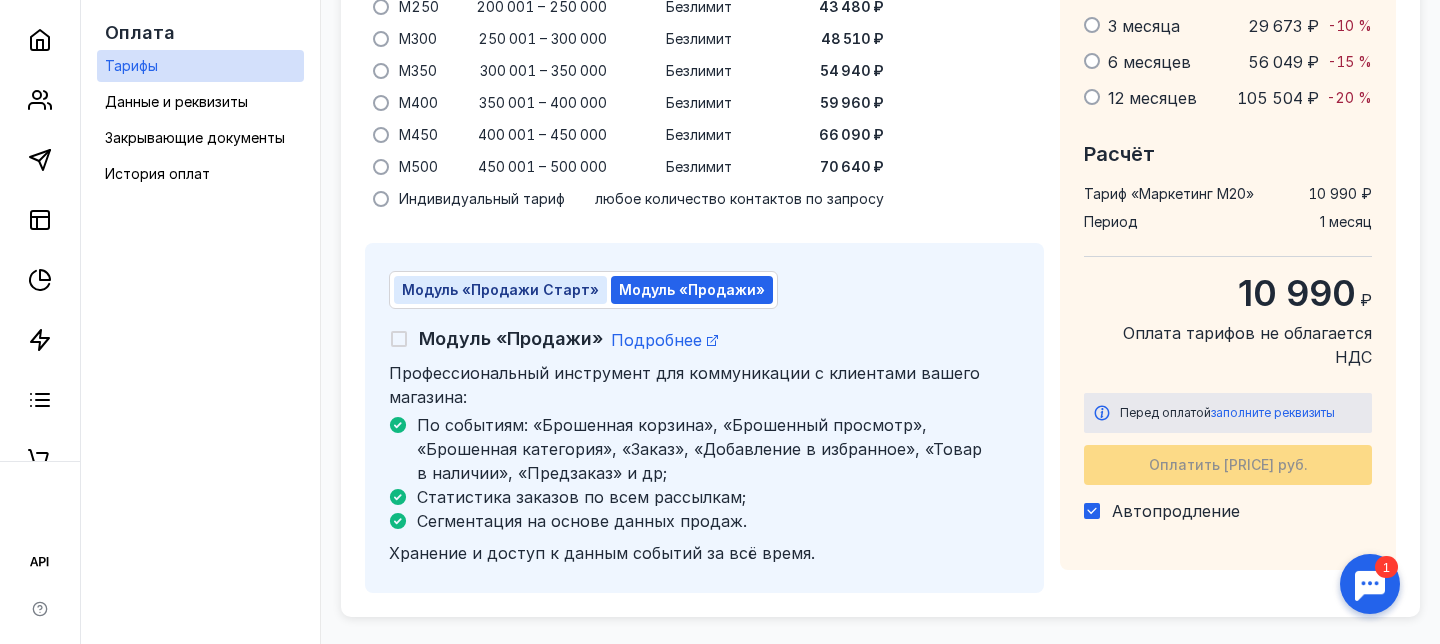 click on "Модуль «Продажи Старт»" at bounding box center [500, 289] 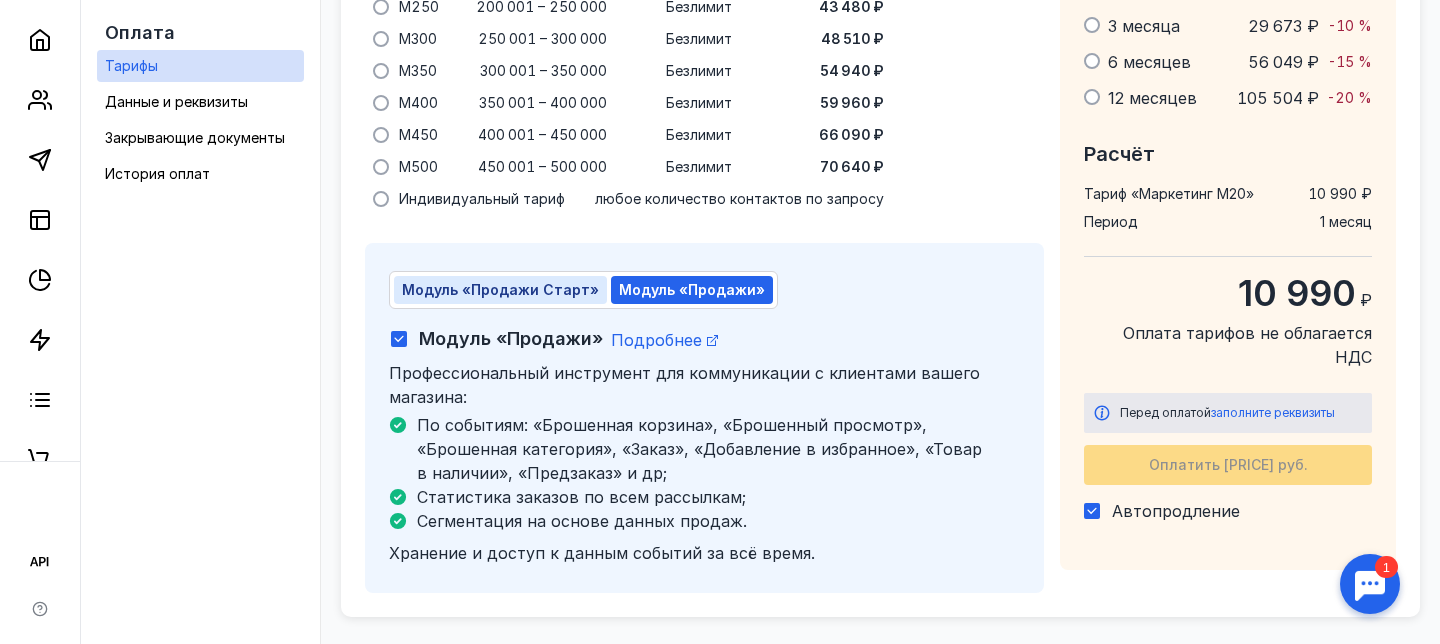 checkbox on "true" 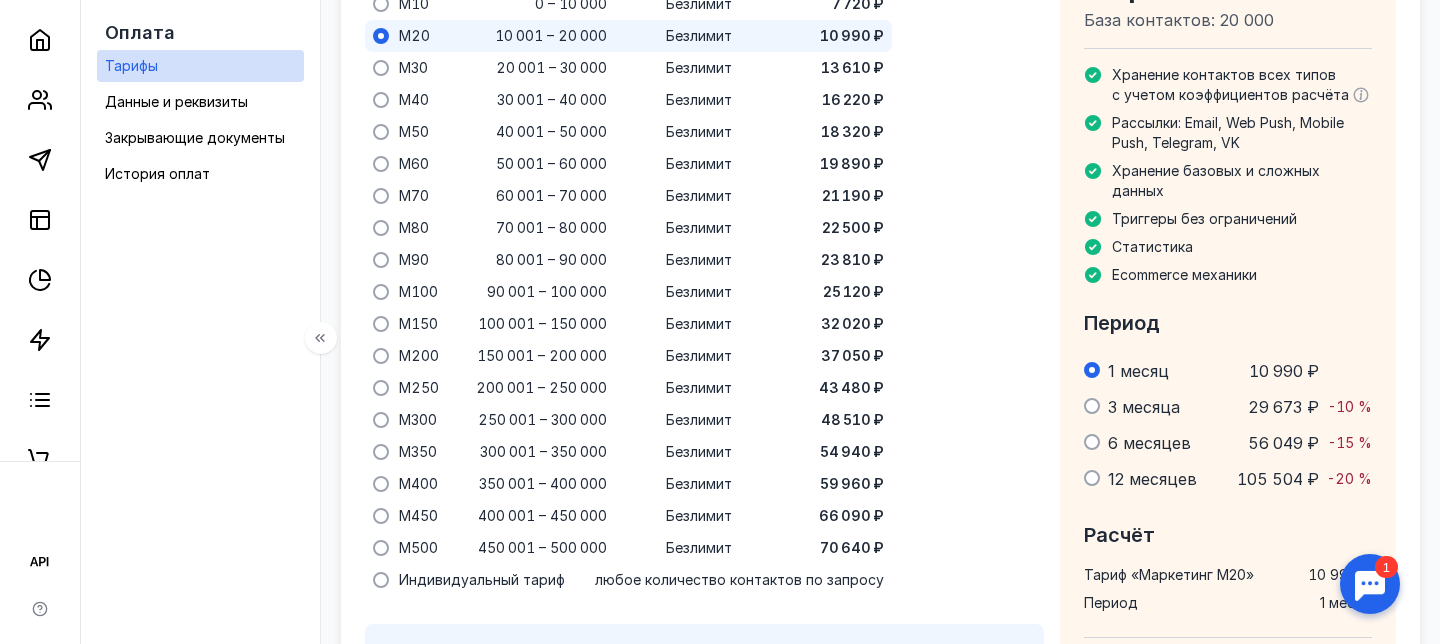 scroll, scrollTop: 1263, scrollLeft: 0, axis: vertical 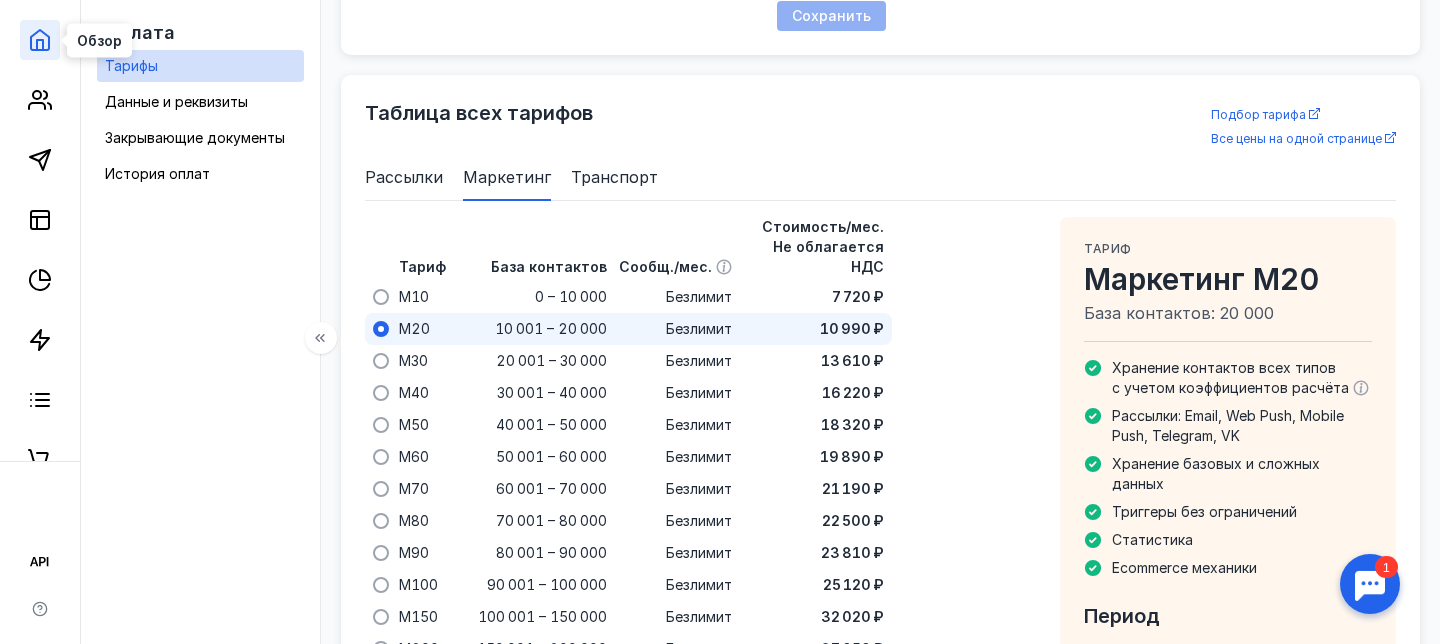 click 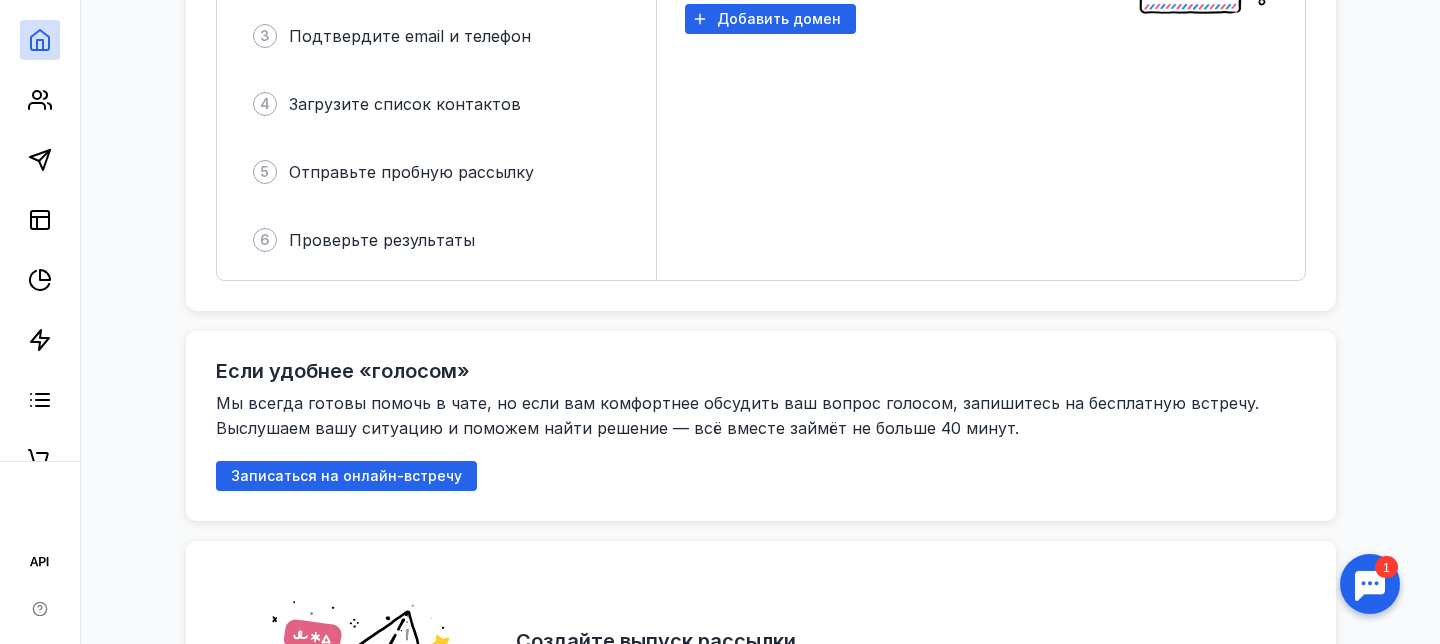 scroll, scrollTop: 0, scrollLeft: 0, axis: both 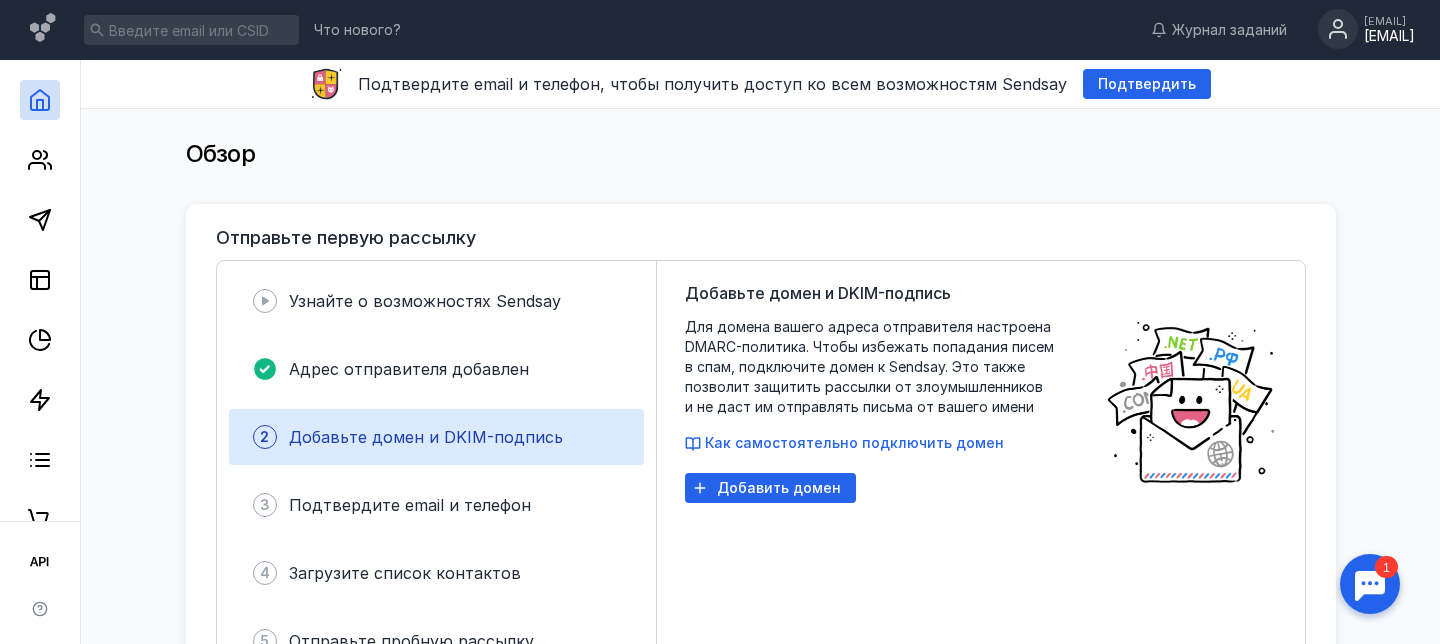 click on "[EMAIL]" at bounding box center [1389, 36] 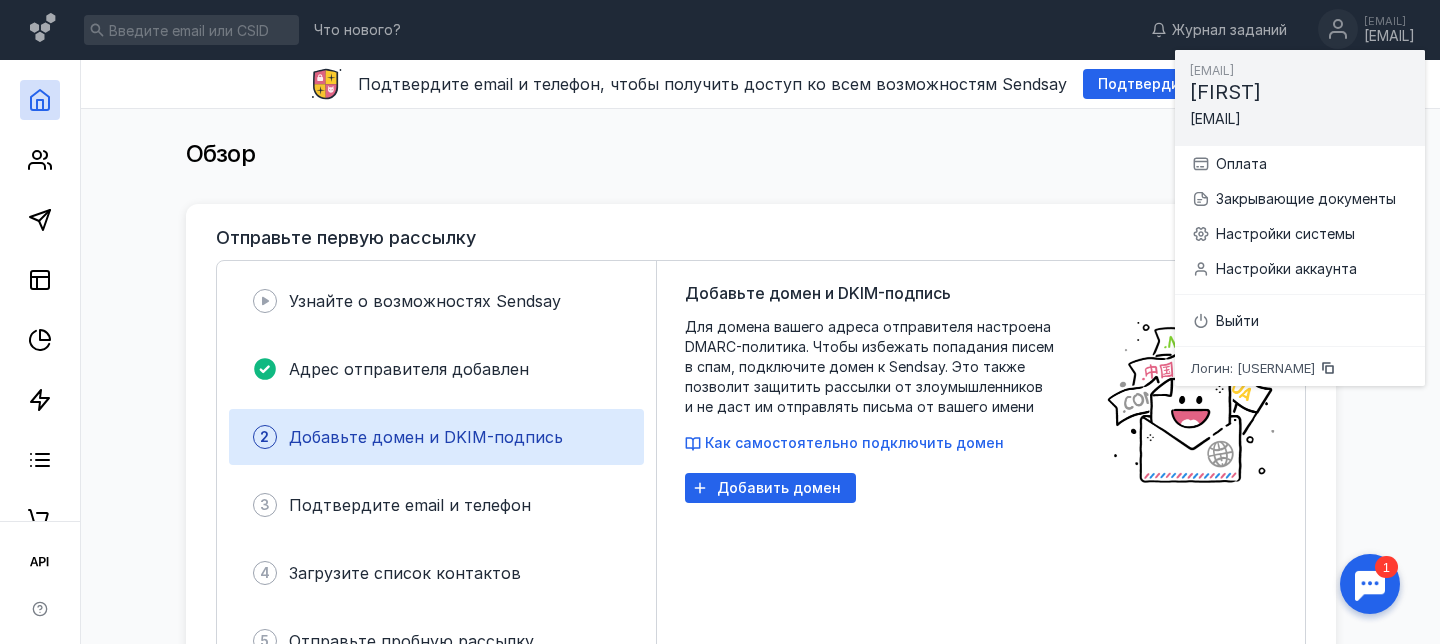 click on "[FIRST]" at bounding box center (1225, 92) 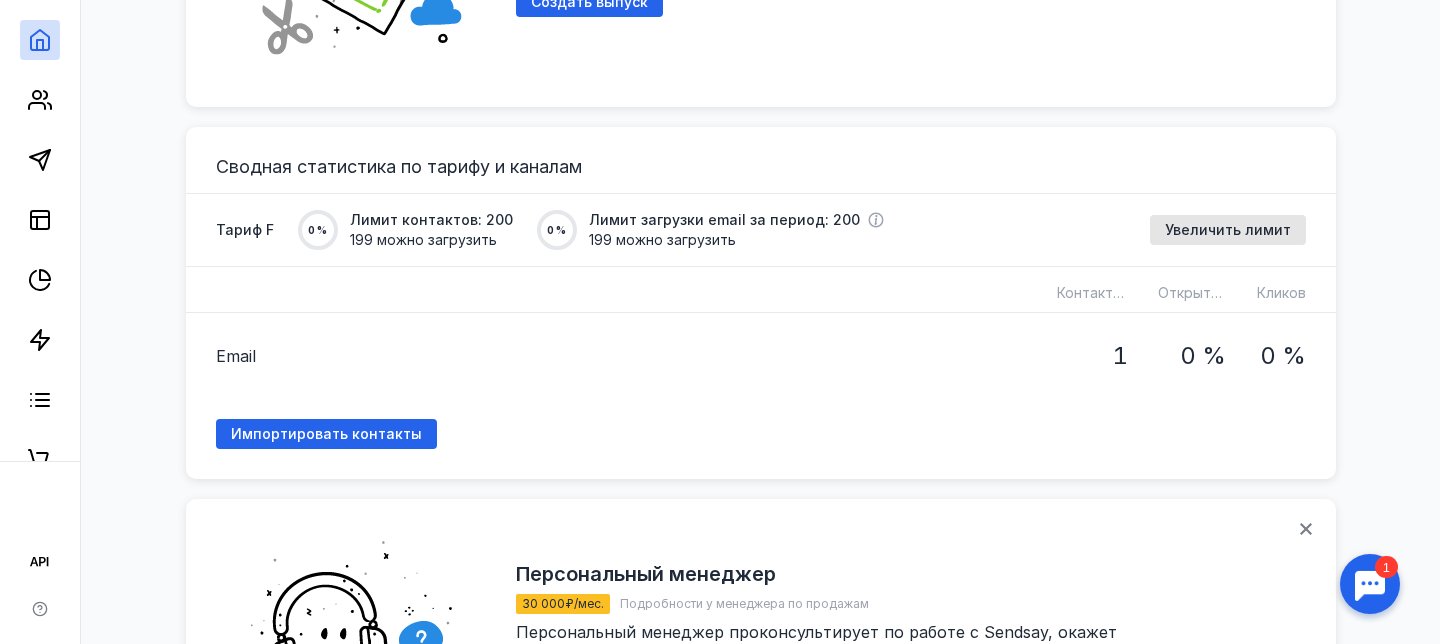 scroll, scrollTop: 1180, scrollLeft: 0, axis: vertical 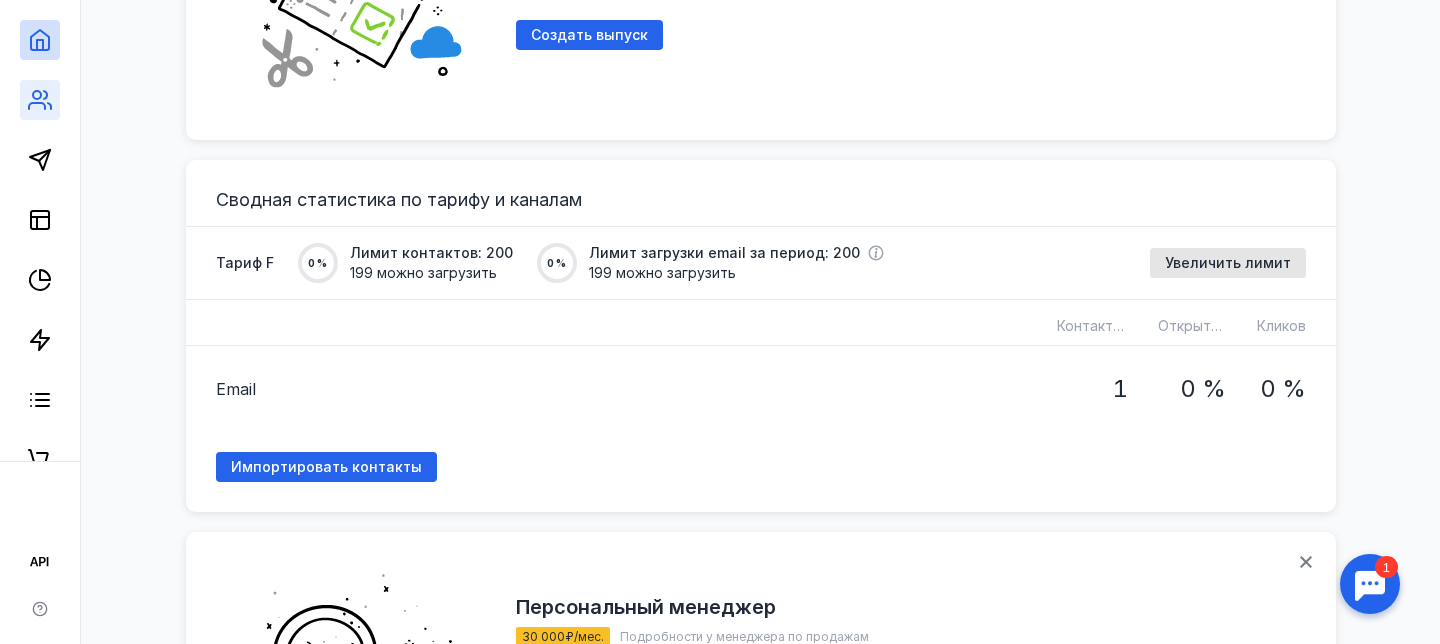 click at bounding box center [40, 100] 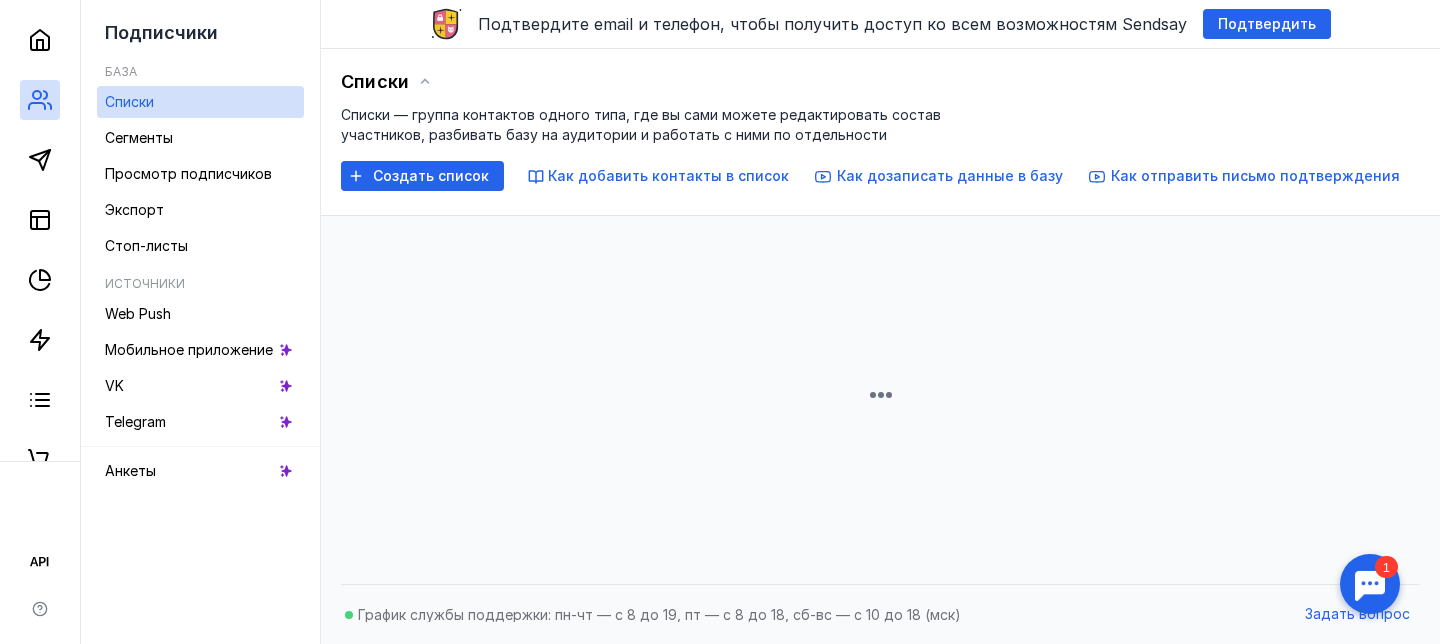 scroll, scrollTop: 60, scrollLeft: 0, axis: vertical 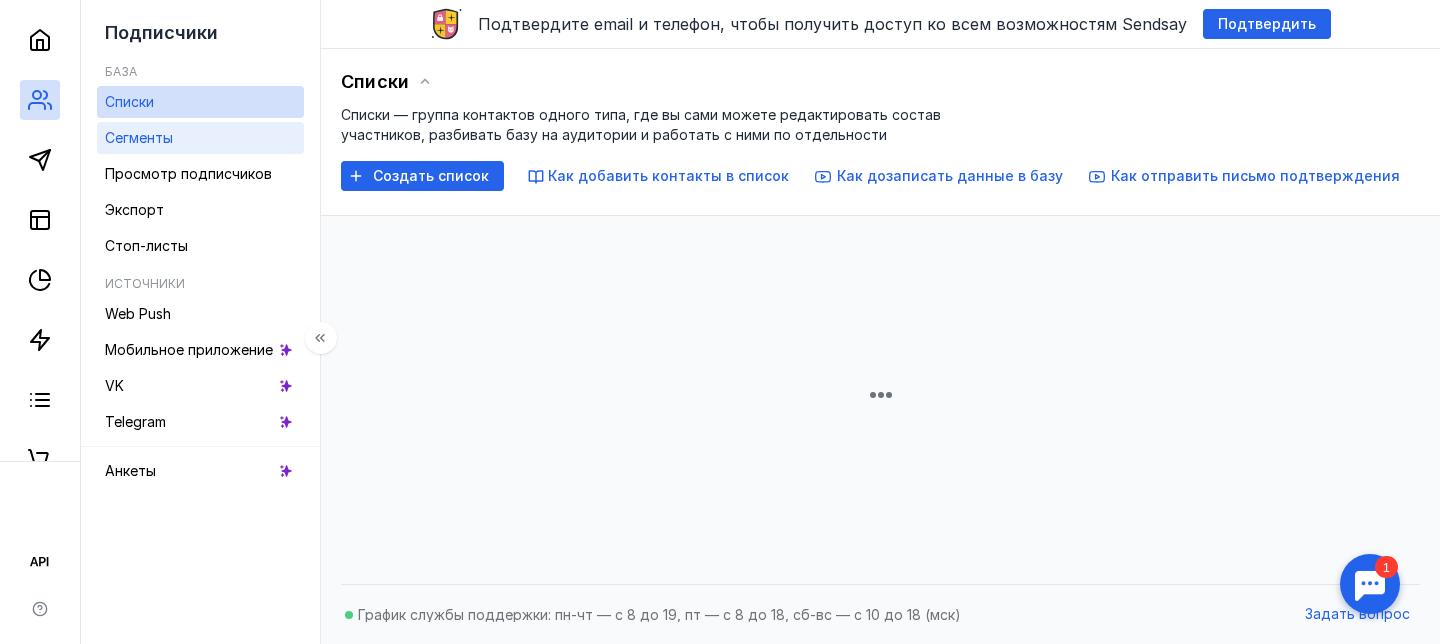 click on "Сегменты" at bounding box center [139, 137] 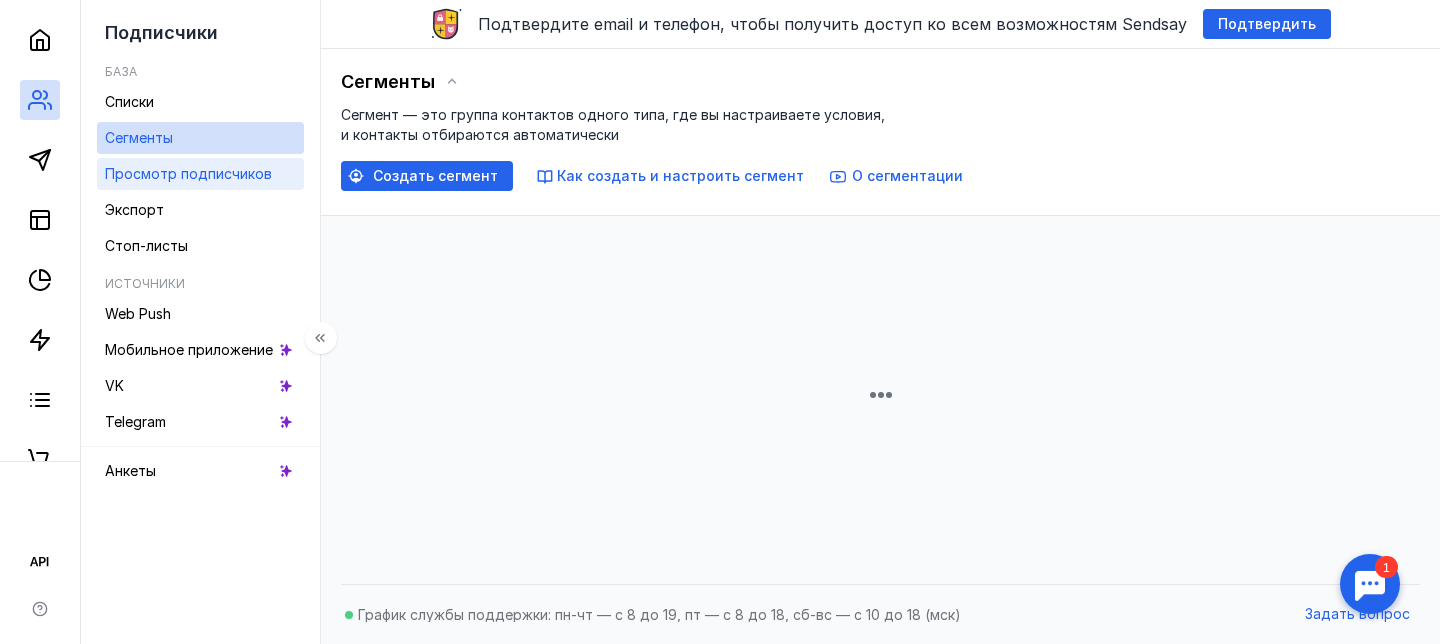 click on "Просмотр подписчиков" at bounding box center (188, 174) 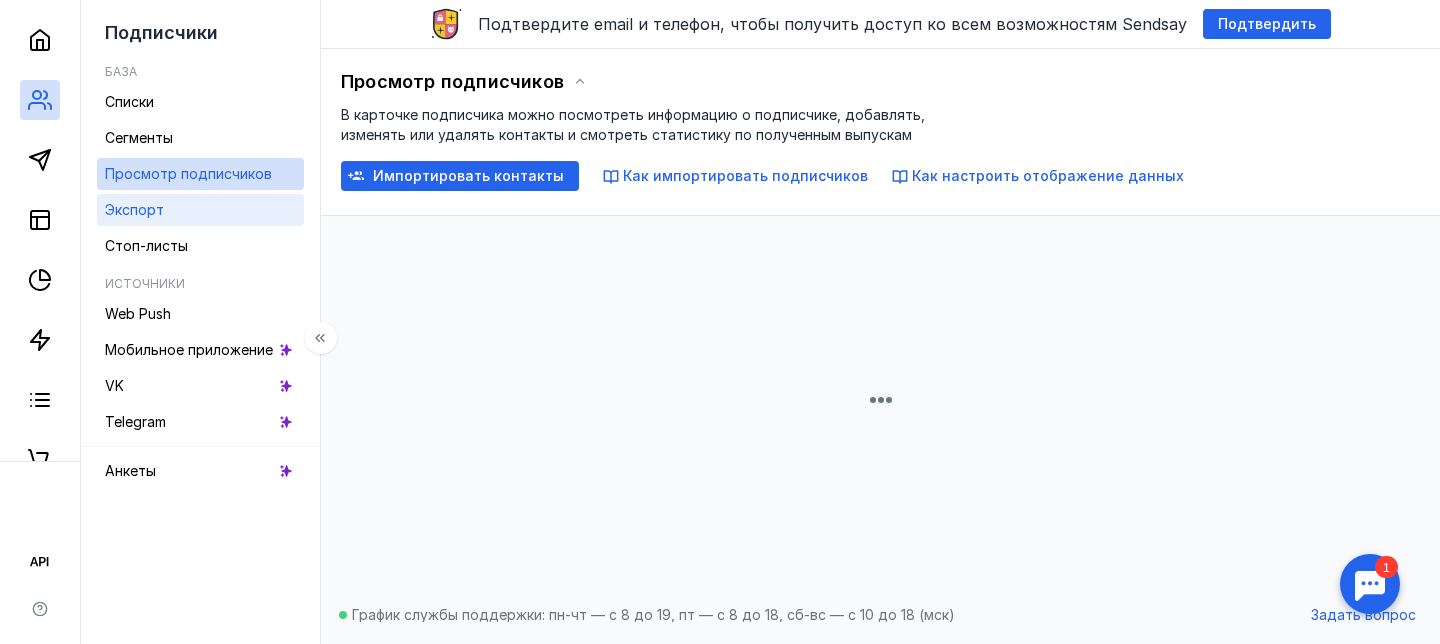 click on "Экспорт" at bounding box center [134, 209] 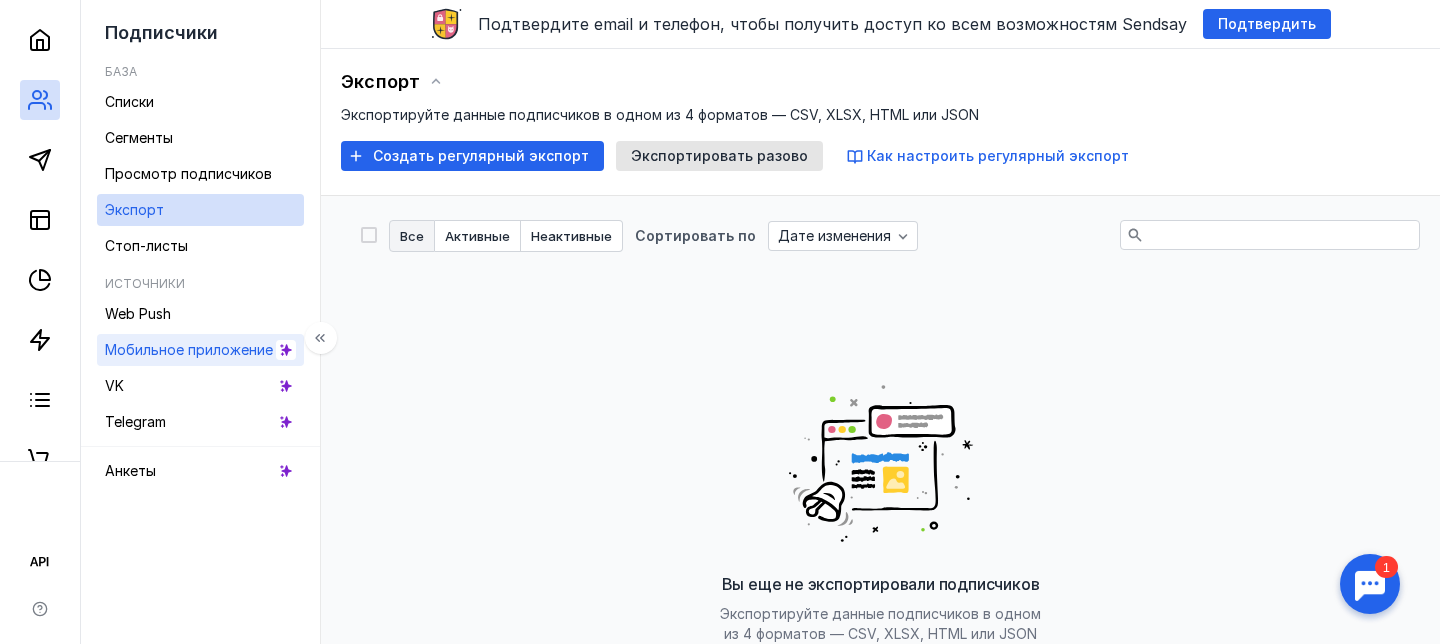 click on "Мобильное приложение" at bounding box center [200, 350] 